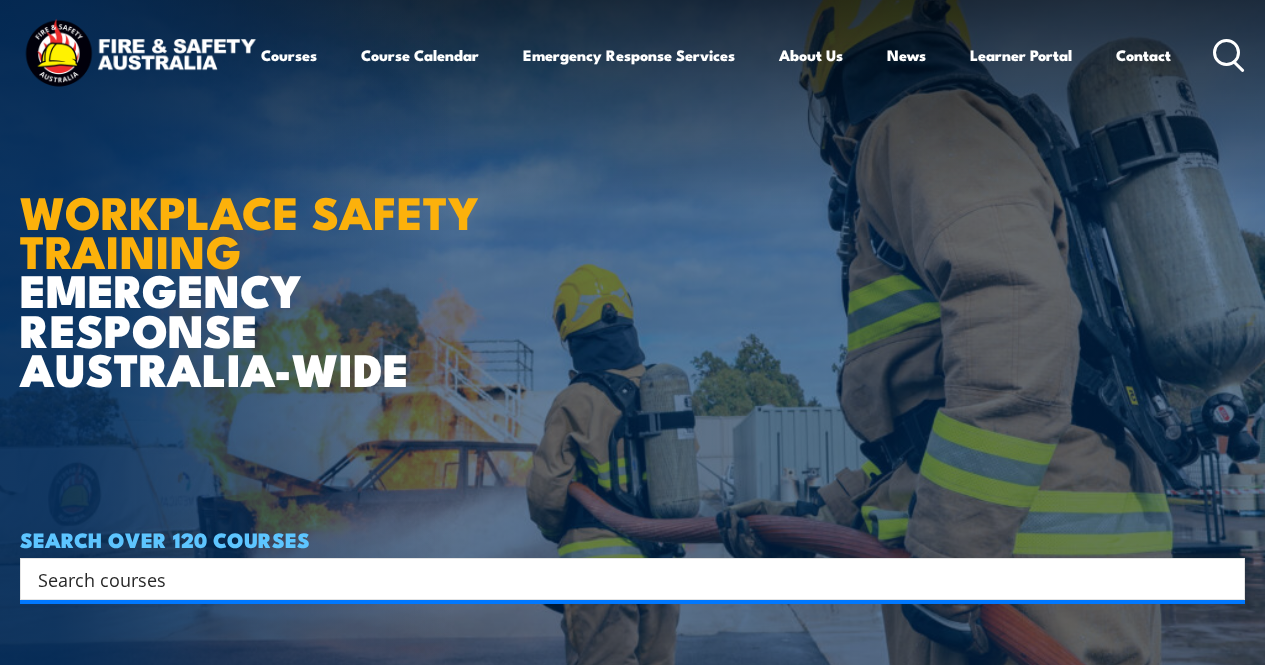 scroll, scrollTop: 0, scrollLeft: 0, axis: both 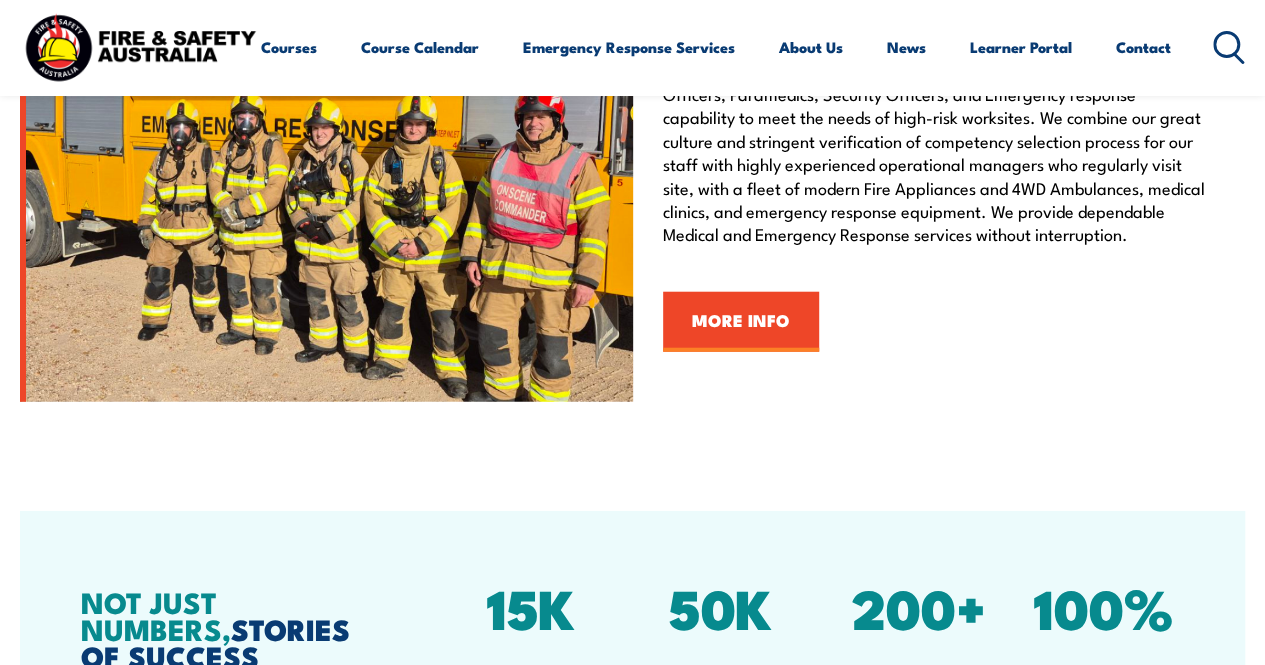 click on "COURSE TOPICS
All Course Topics
Aviation Safety Training Confined Space Training Fire & Warden Training Driver Training First Aid Training Electricity Supply Industry (ESI) Training Emergency Response & Rescue Training Global Wind Organisation Safety (GWO) HAZMAT Training and Spill Response Height Safety & Rescue Training High Risk Work Licence Training Forklift Training & EWP Courses Safety Training Santos Training Health & Safety Representative Training Work Health & Safety Training (WHS)" at bounding box center [0, 0] 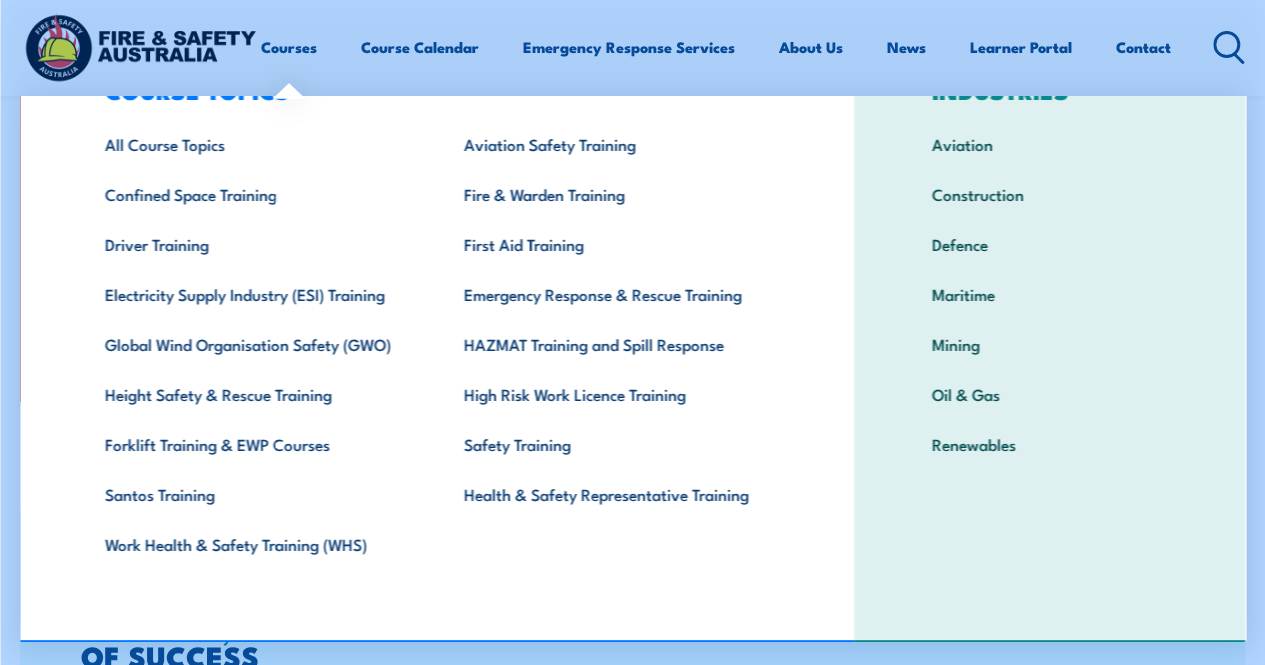 scroll, scrollTop: 86, scrollLeft: 0, axis: vertical 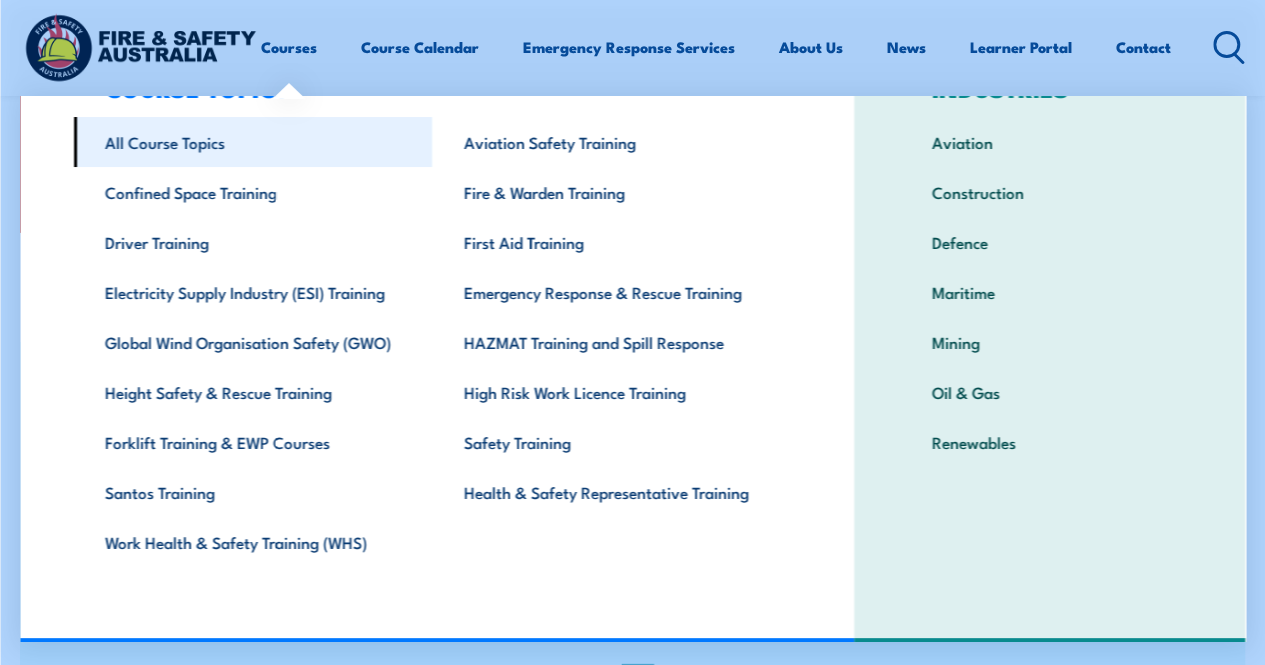 click on "All Course Topics" at bounding box center (252, 142) 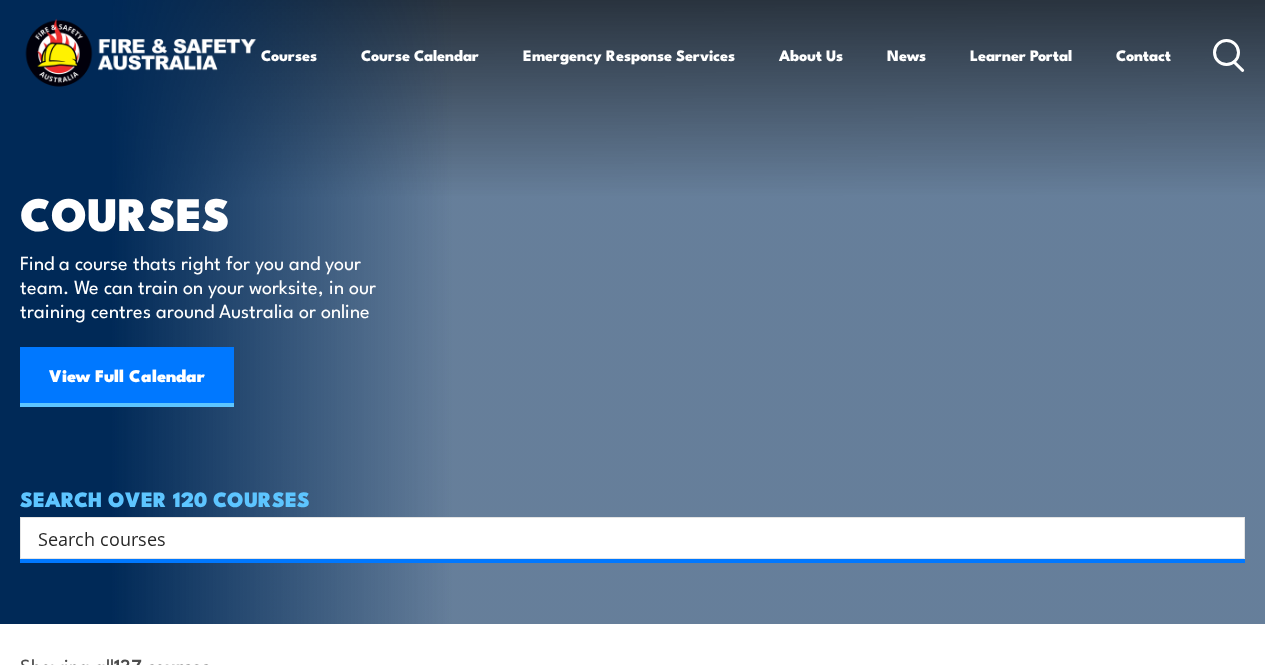 scroll, scrollTop: 0, scrollLeft: 0, axis: both 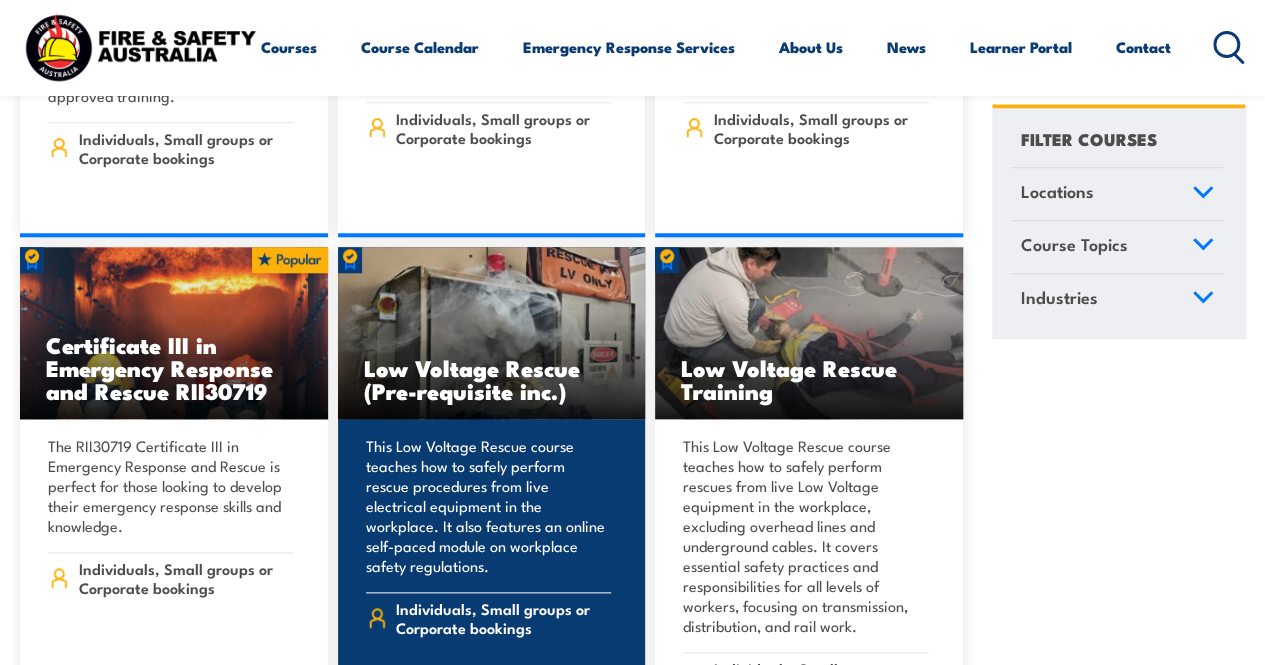 click on "Low Voltage Rescue (Pre-requisite inc.)" at bounding box center [492, 379] 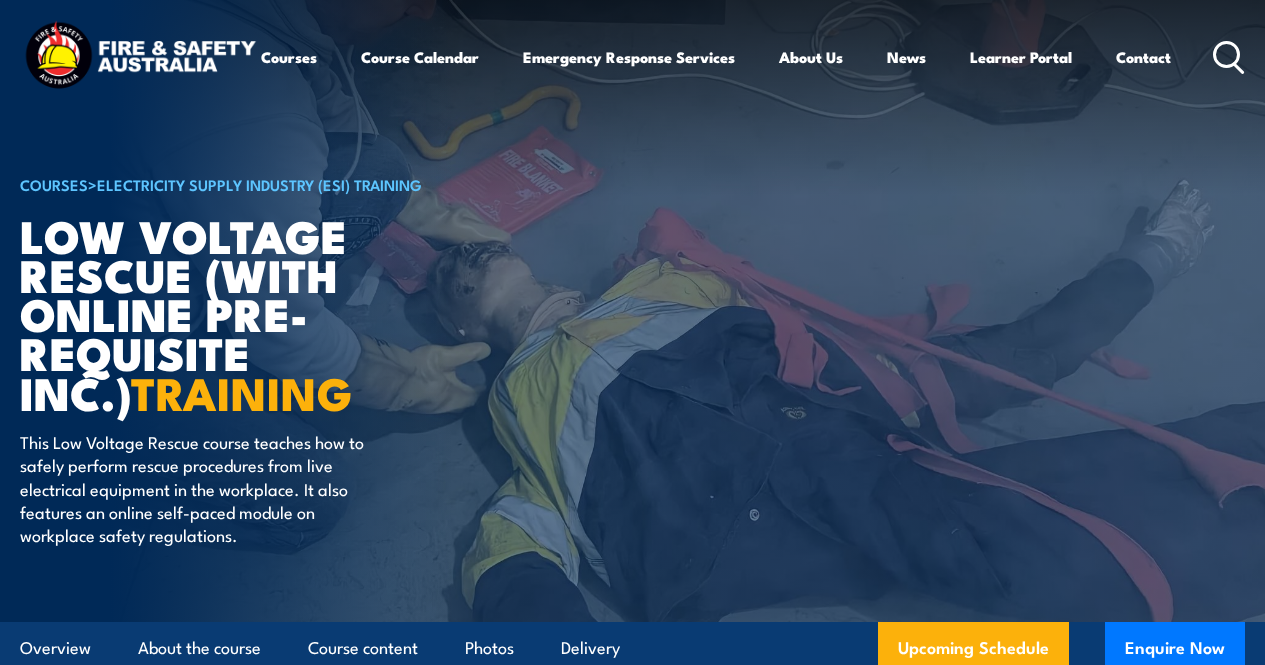 scroll, scrollTop: 0, scrollLeft: 0, axis: both 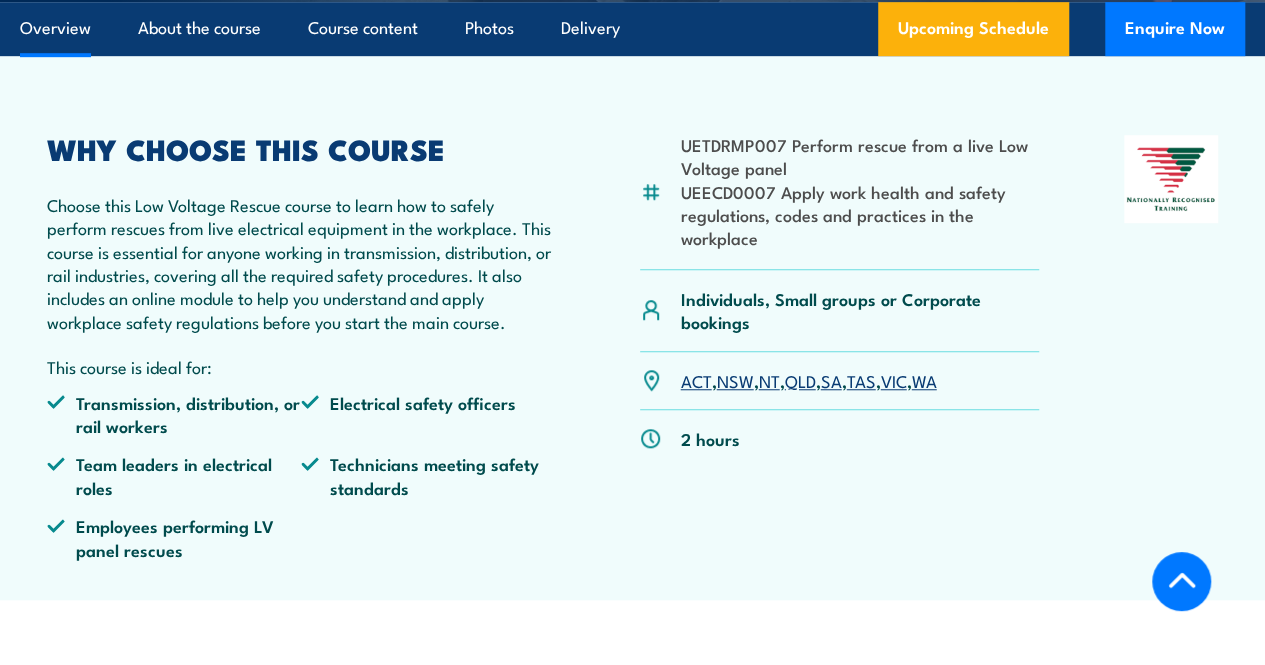 click on "SA" at bounding box center [831, 380] 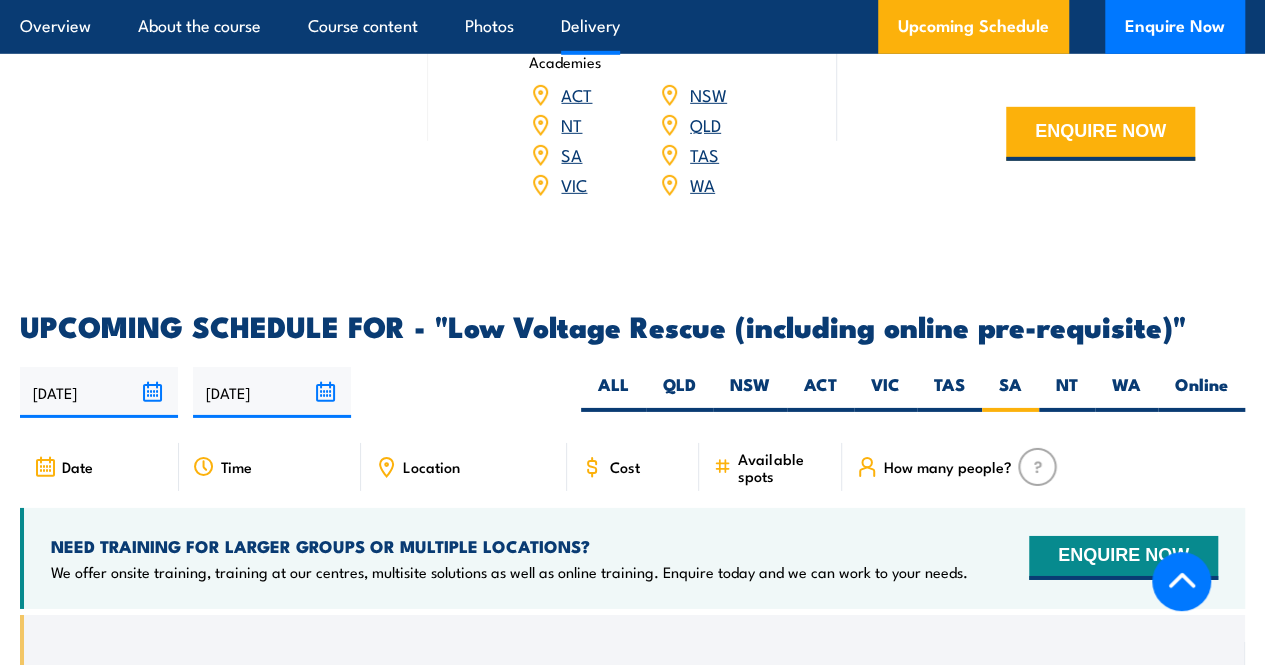 scroll, scrollTop: 0, scrollLeft: 0, axis: both 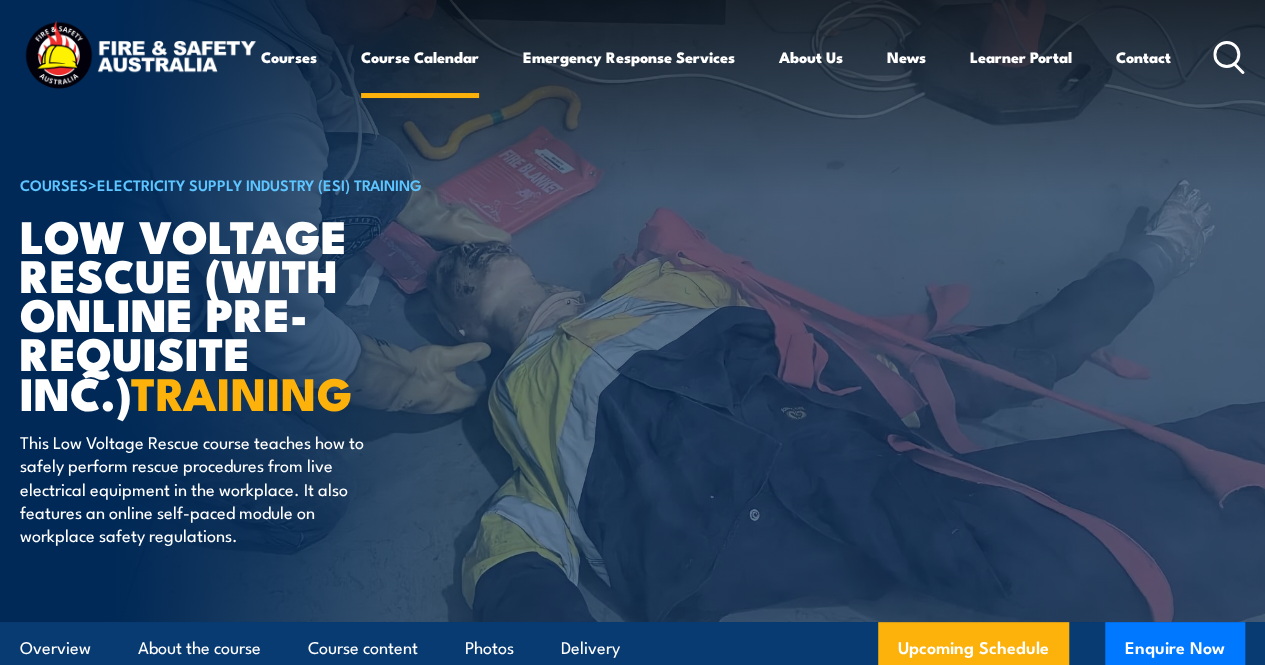 click on "Course Calendar" at bounding box center (420, 57) 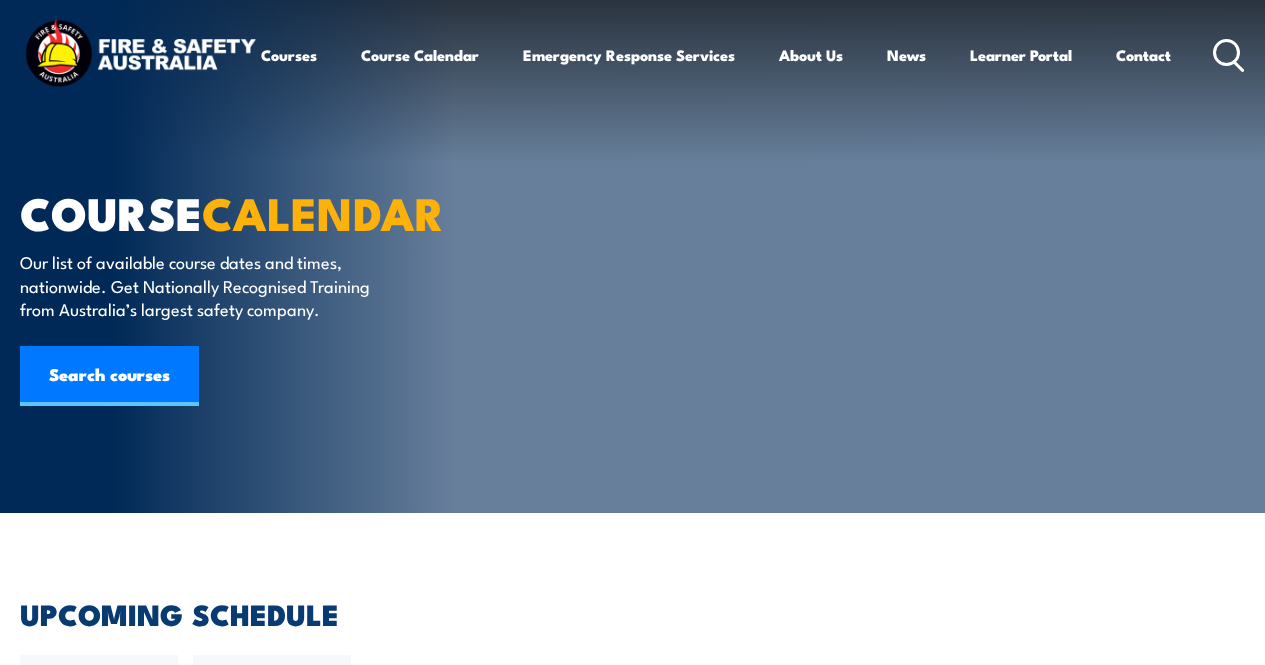 scroll, scrollTop: 0, scrollLeft: 0, axis: both 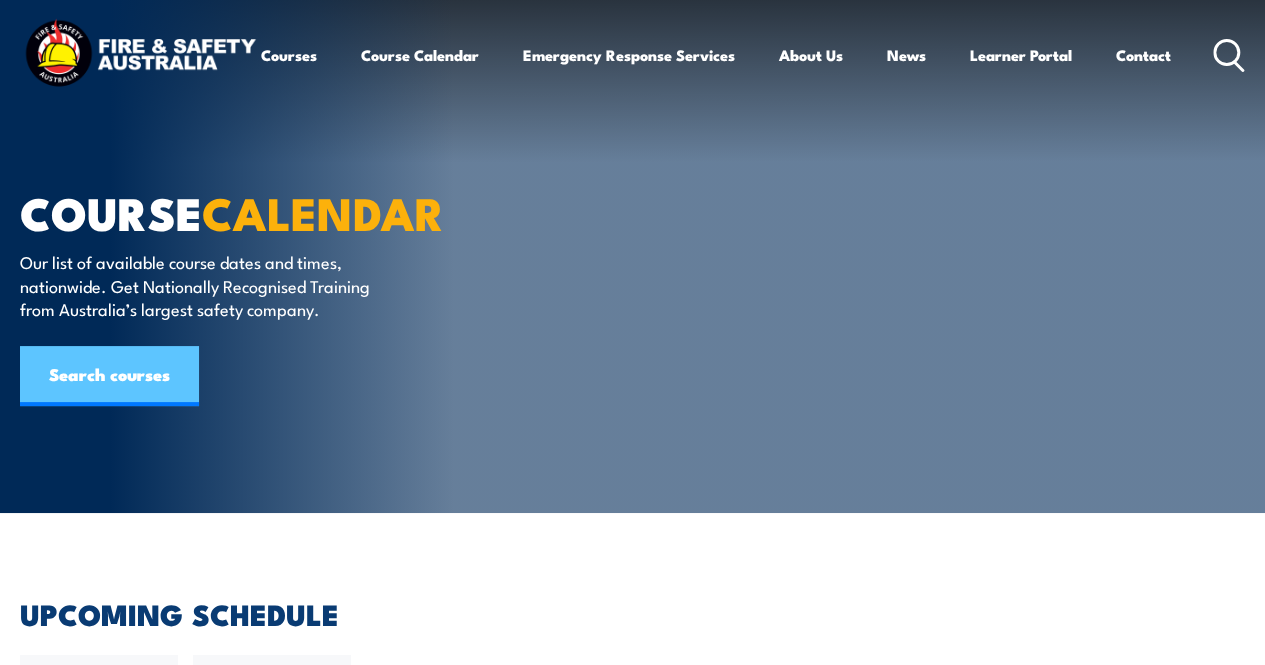click on "Search courses" at bounding box center (109, 376) 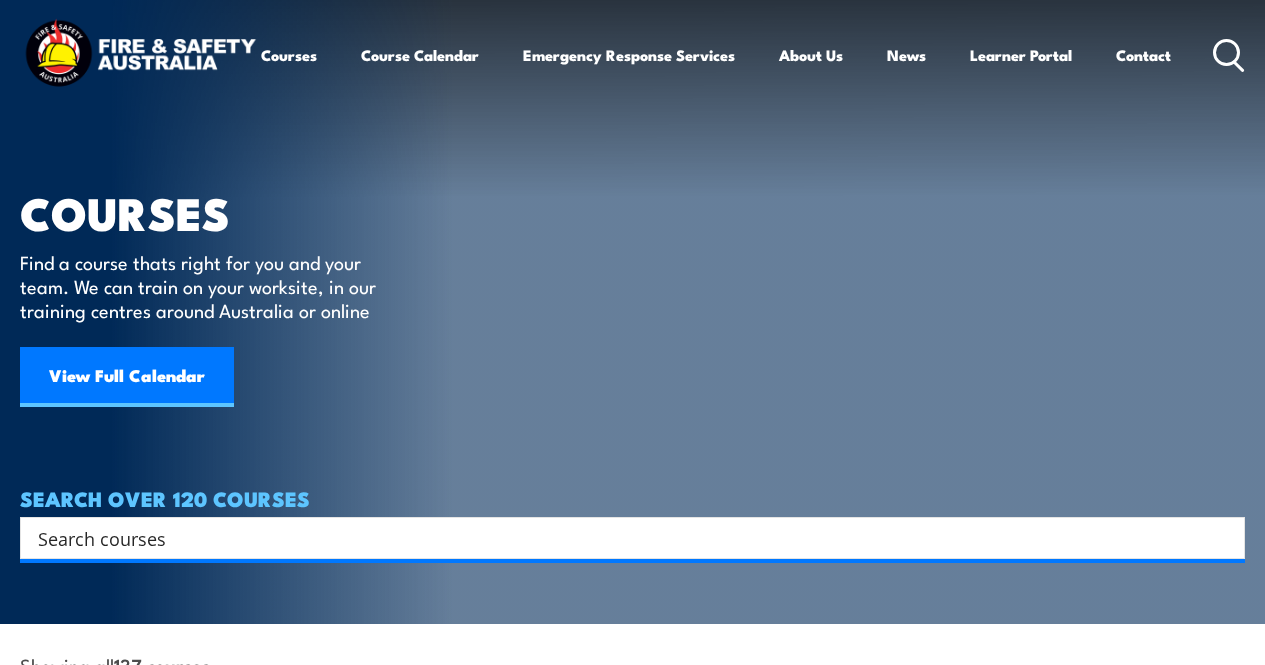 scroll, scrollTop: 0, scrollLeft: 0, axis: both 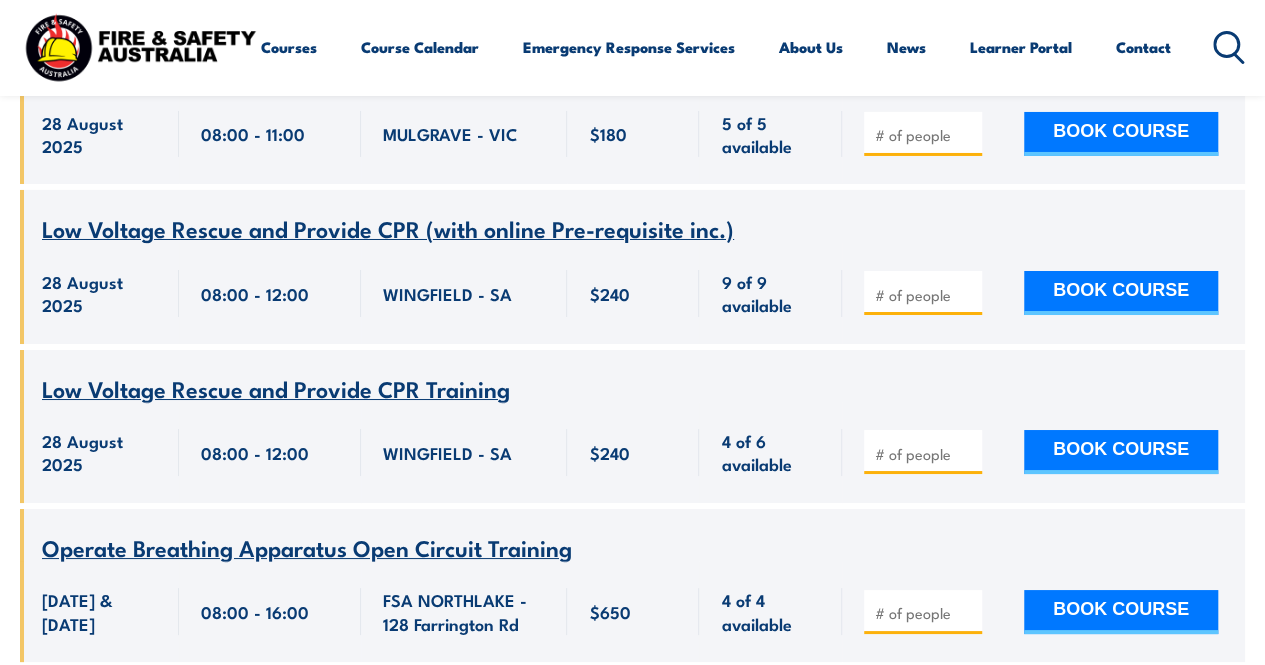 click at bounding box center (925, 454) 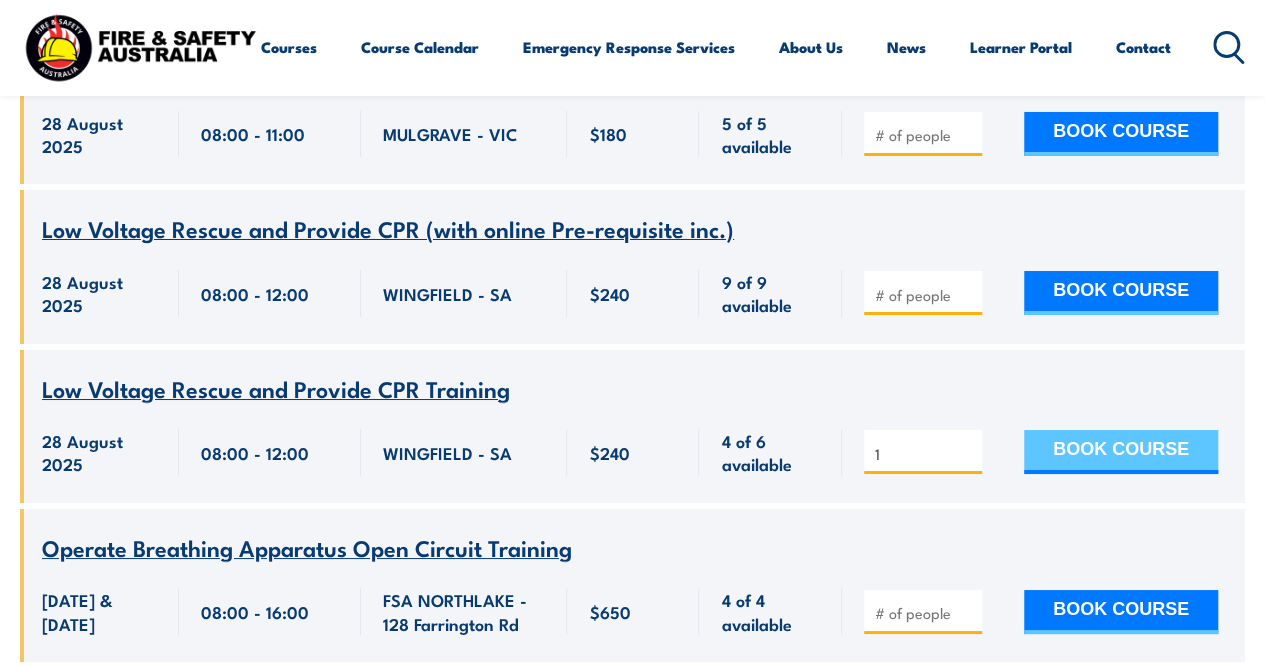 type on "1" 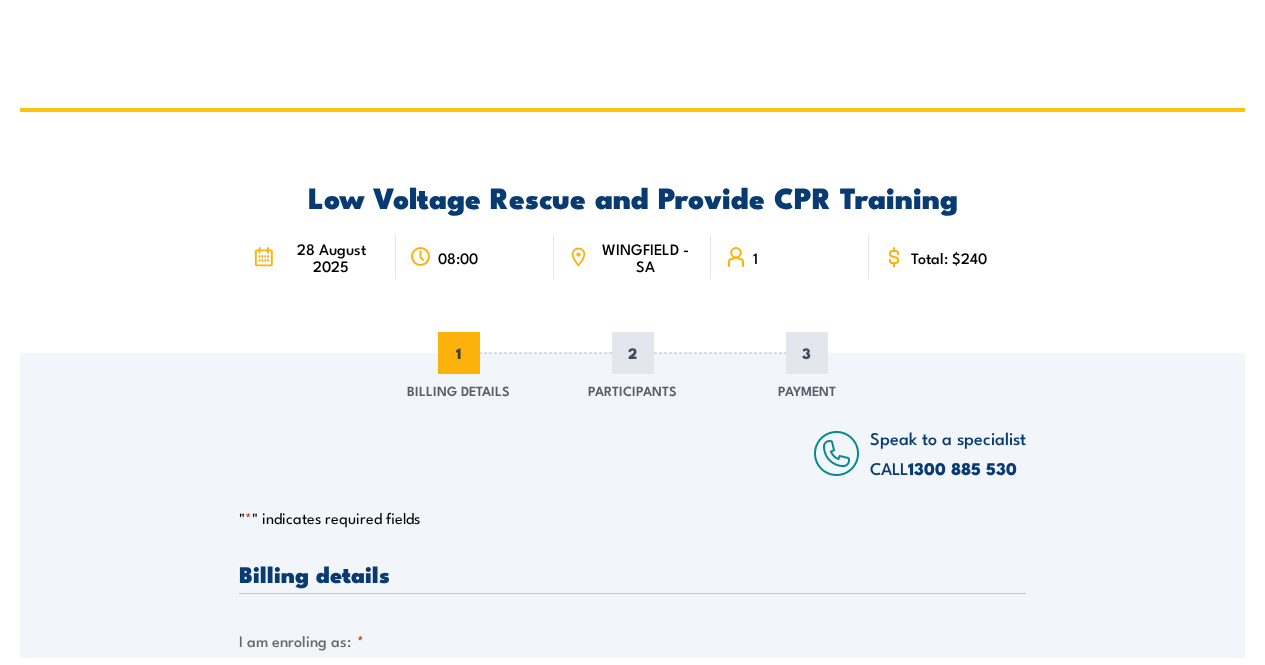 scroll, scrollTop: 0, scrollLeft: 0, axis: both 